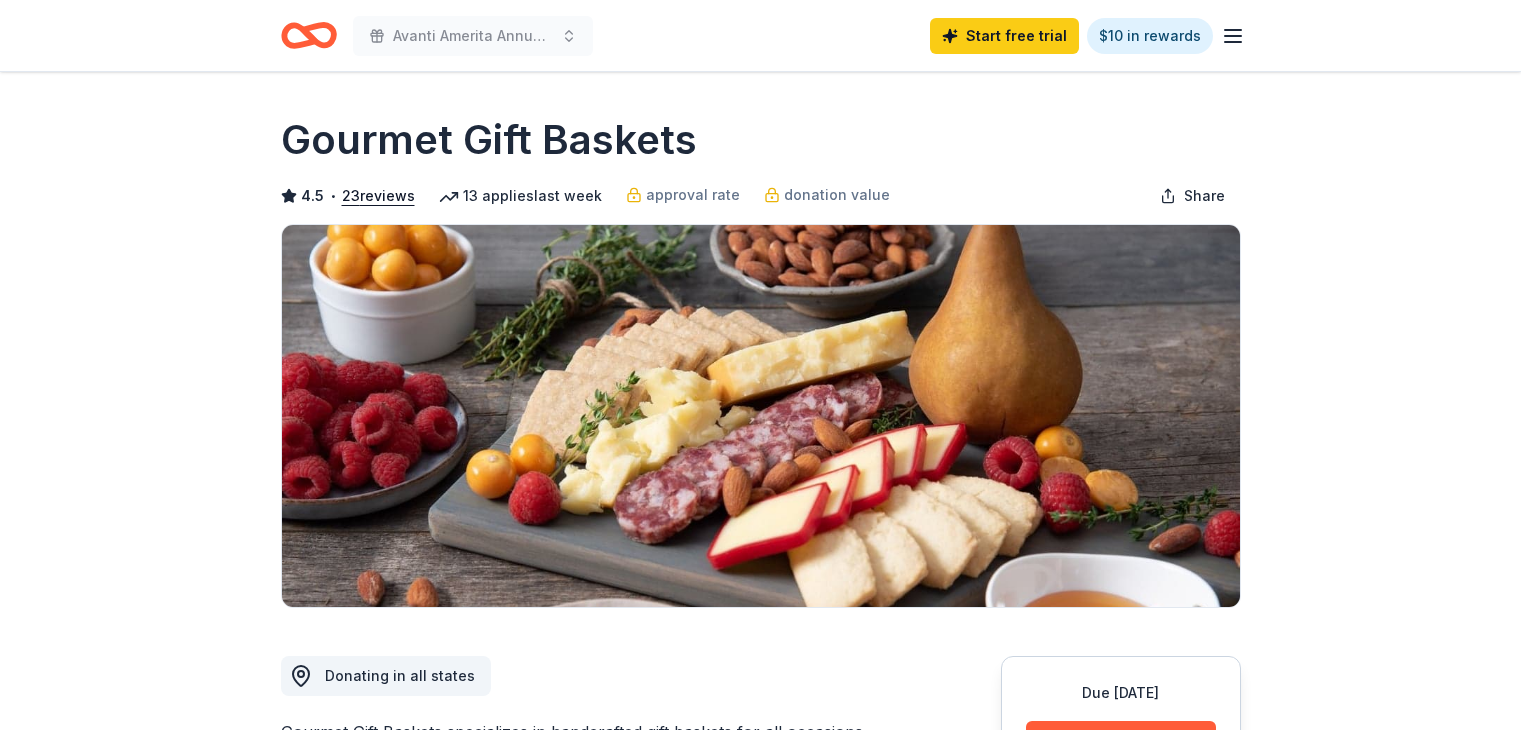 scroll, scrollTop: 0, scrollLeft: 0, axis: both 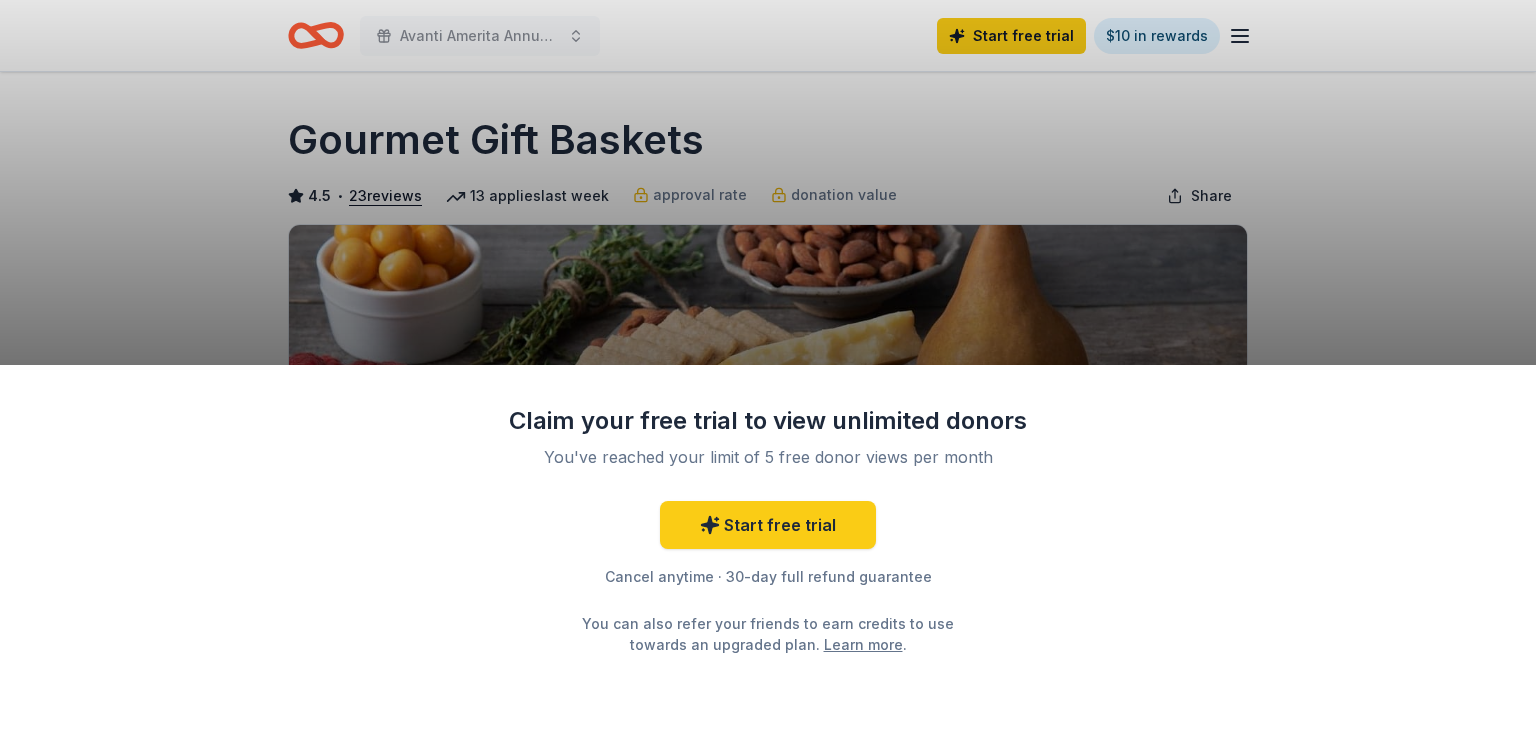 click on "Claim your free trial to view unlimited donors You've reached your limit of 5 free donor views per month Start free  trial Cancel anytime · 30-day full refund guarantee You can also refer your friends to earn credits to use towards an upgraded plan.   Learn more ." at bounding box center [768, 365] 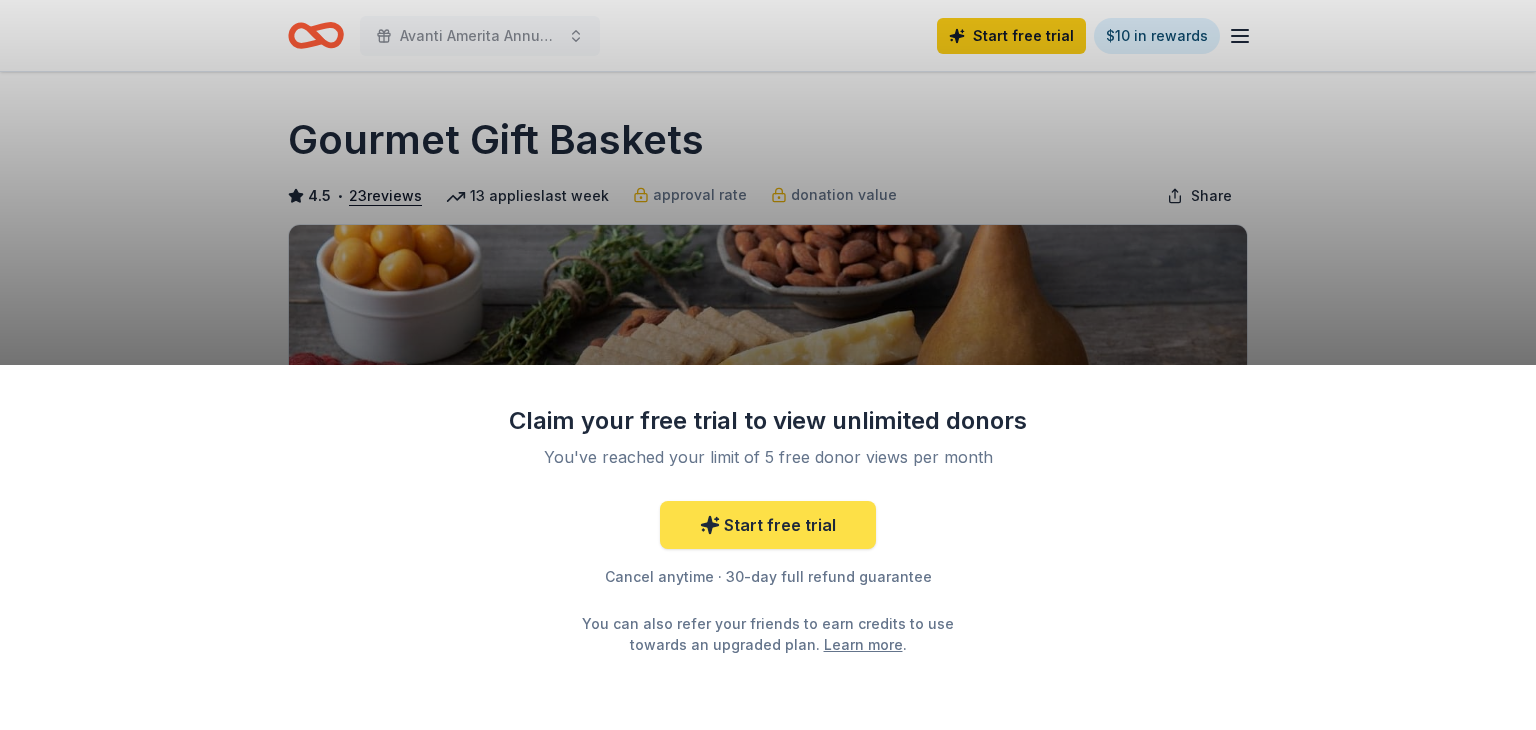 click on "Start free  trial" at bounding box center (768, 525) 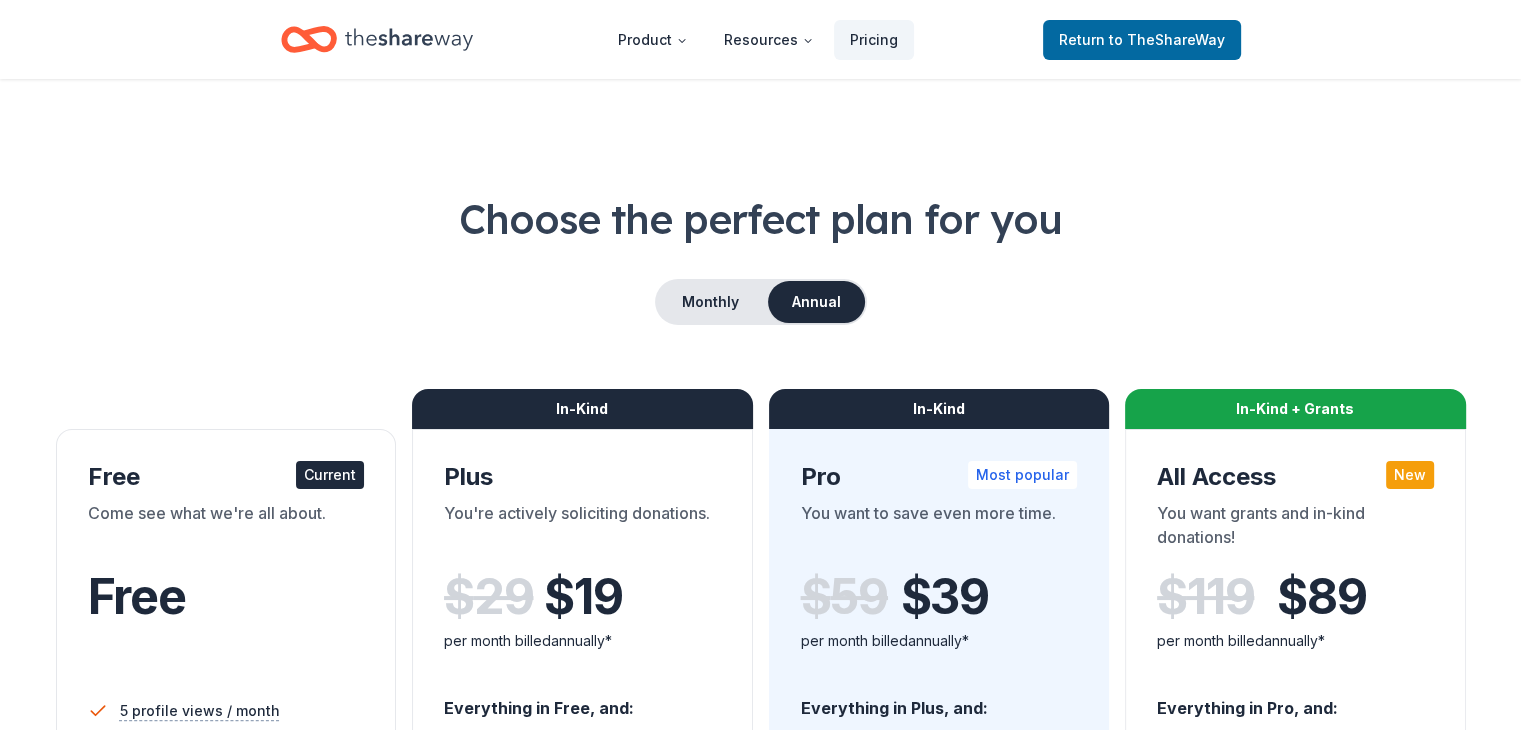 click on "In-Kind Pro Most popular You want to save even more time. $ 59 $ 39 per month billed  annually* Everything in Plus, and: Approval & donation value insights Sort donors by approval rate Sort donors by donation value Sort donors by due date Export donors Unlimited  copy & paste shortcuts * Saving $240 per year Try for free" at bounding box center [939, 839] 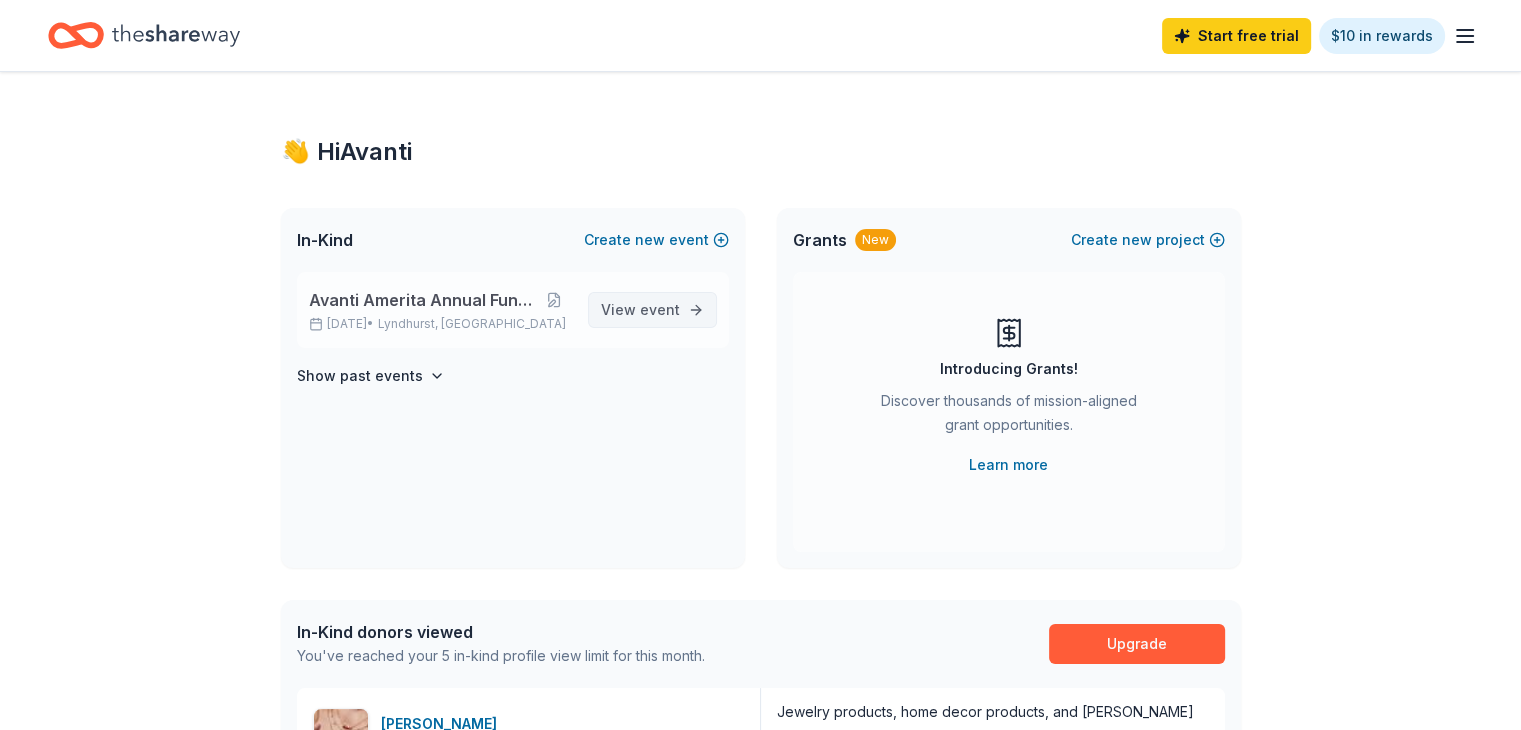 click on "View   event" at bounding box center [652, 310] 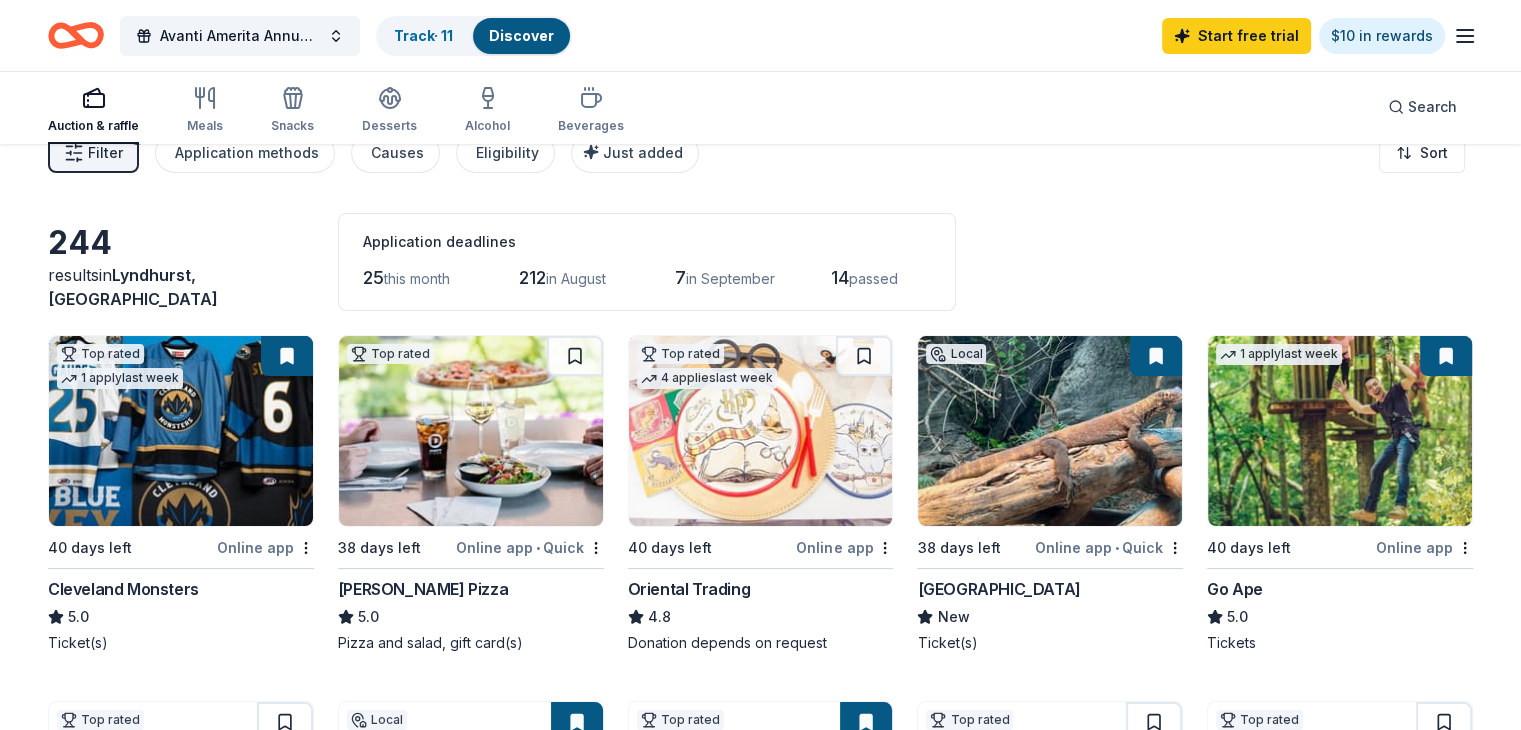 scroll, scrollTop: 0, scrollLeft: 0, axis: both 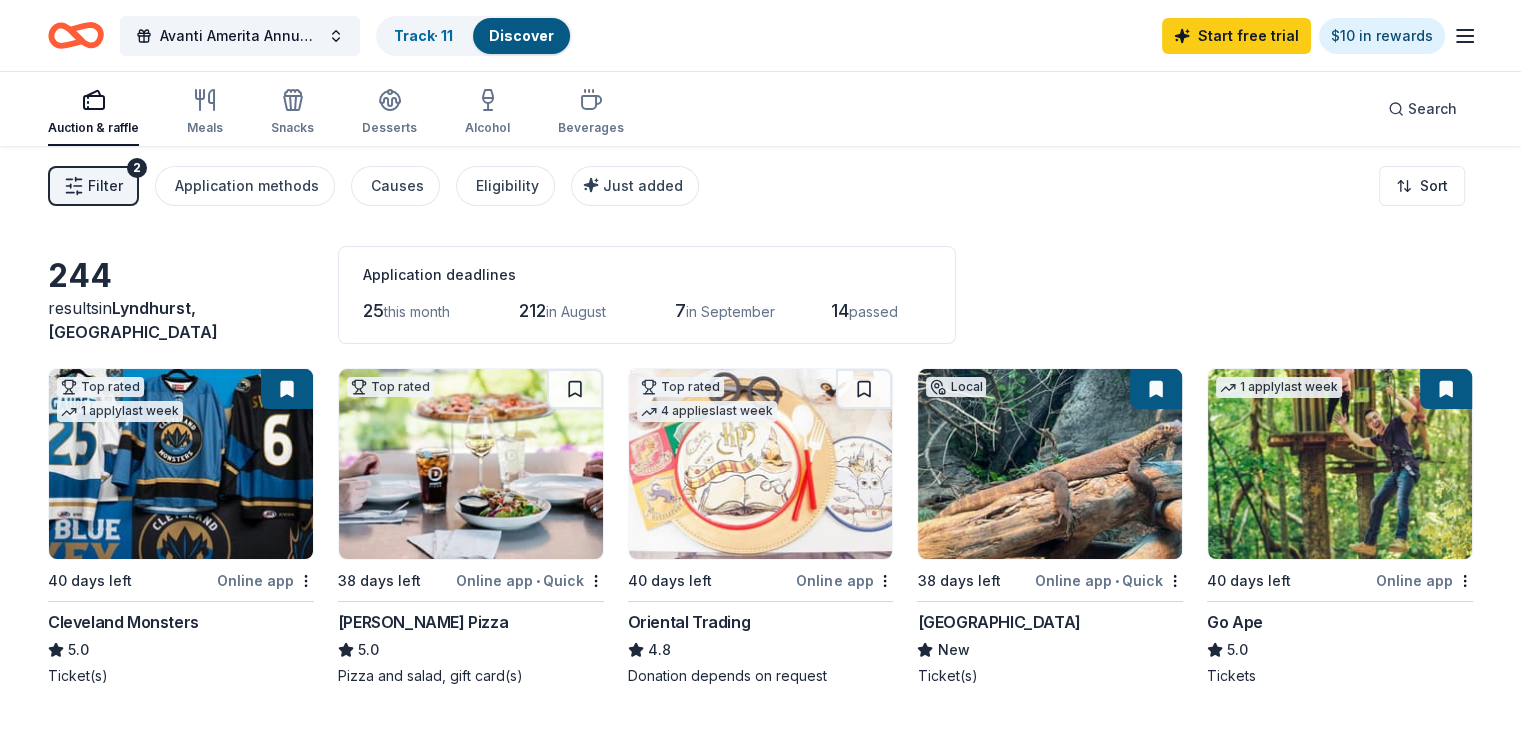 click 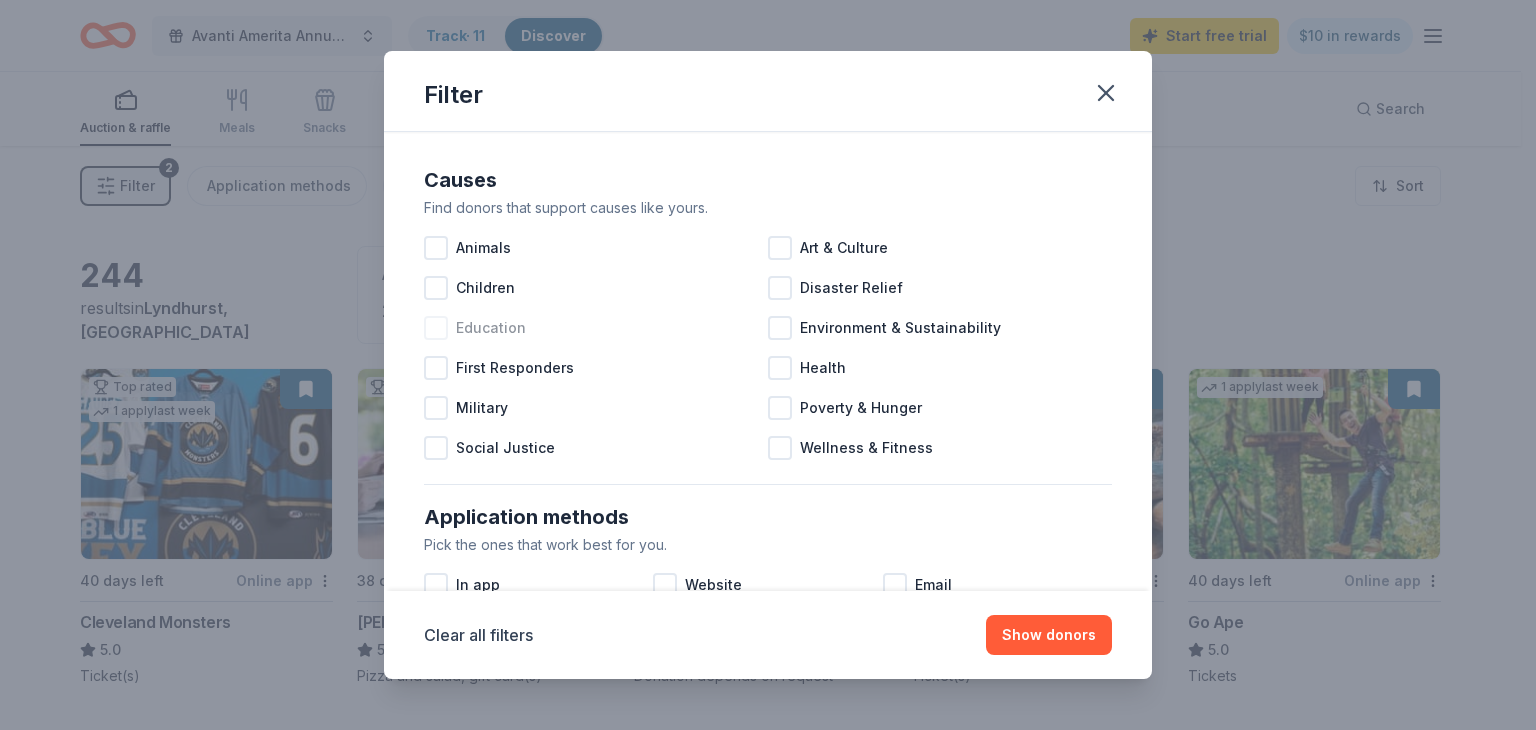 click at bounding box center [436, 328] 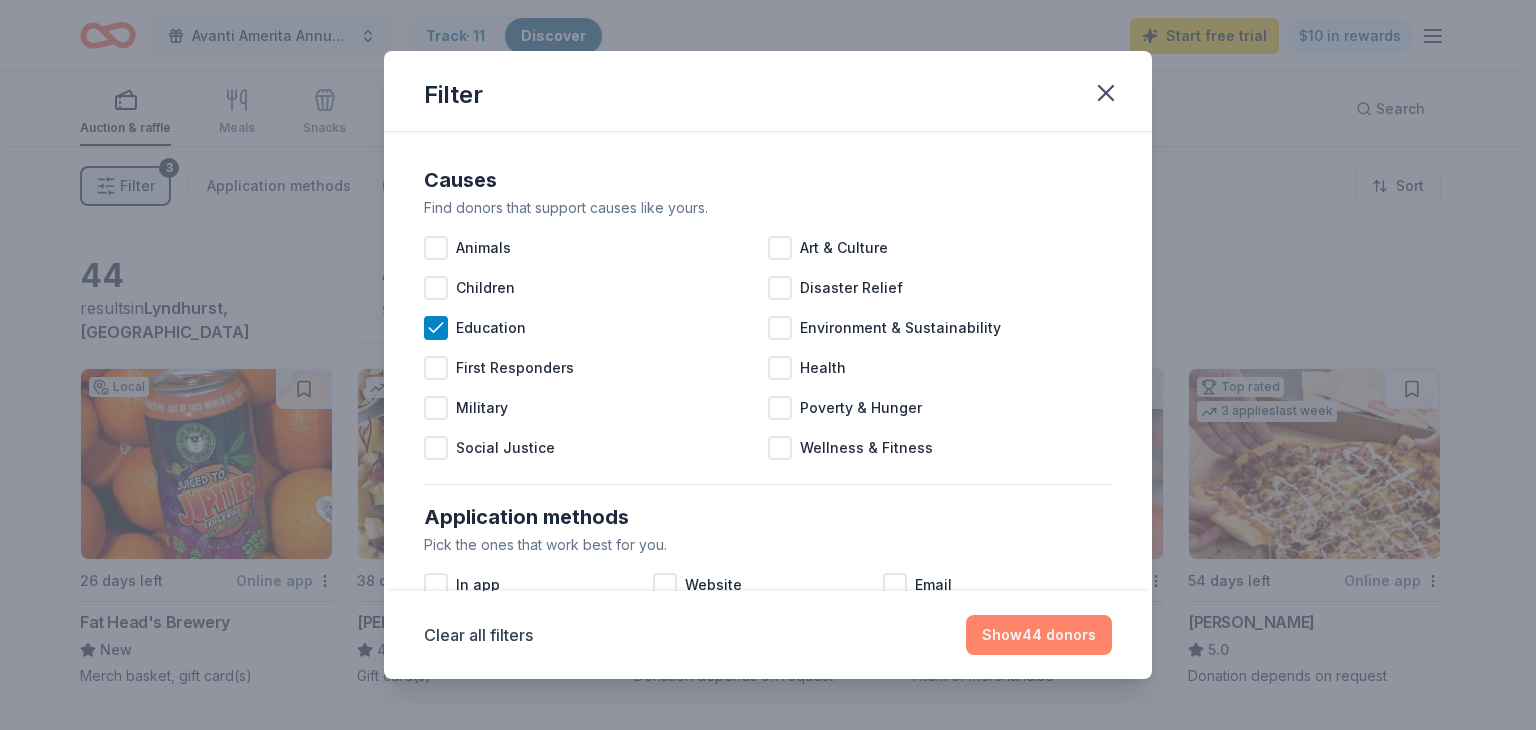 click on "Show  44   donors" at bounding box center (1039, 635) 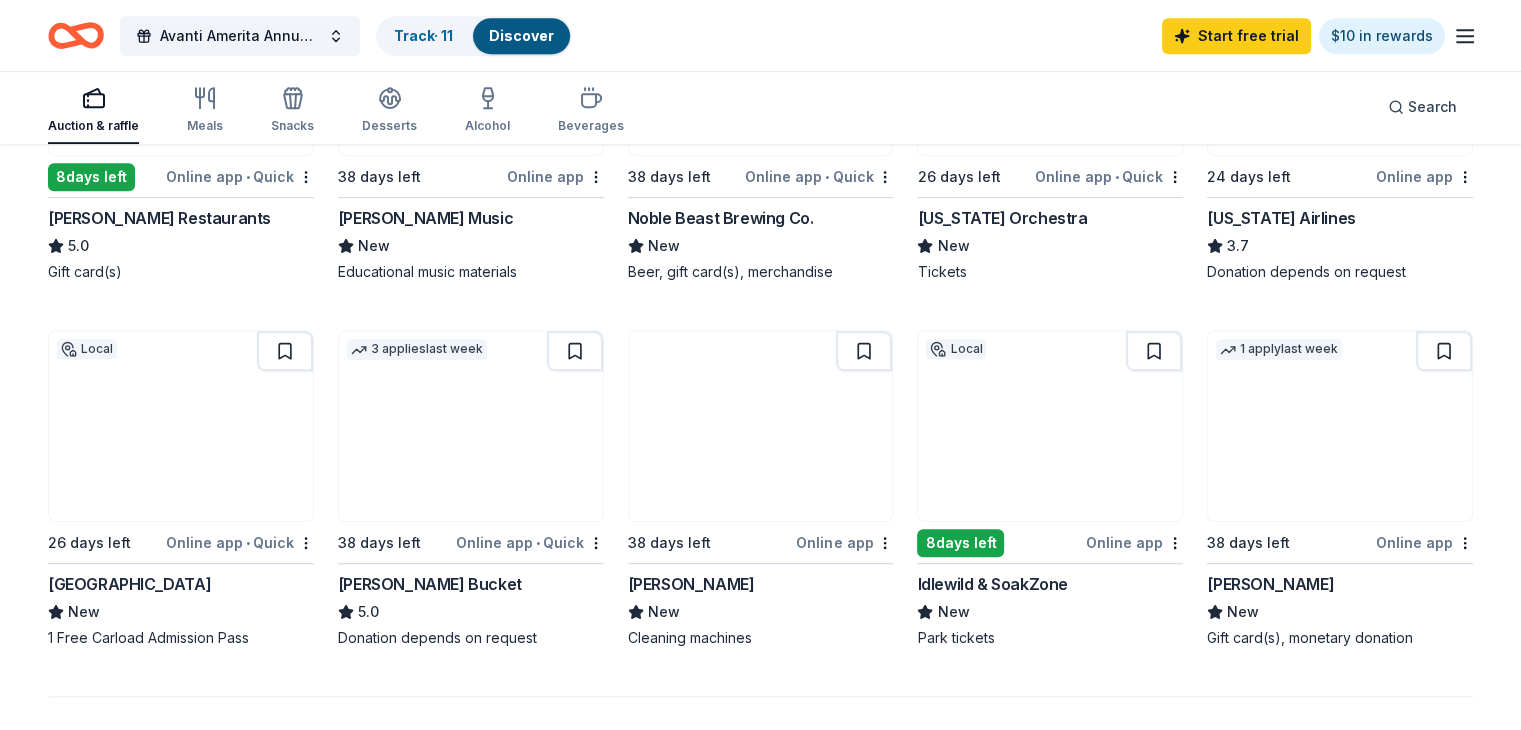 scroll, scrollTop: 1159, scrollLeft: 0, axis: vertical 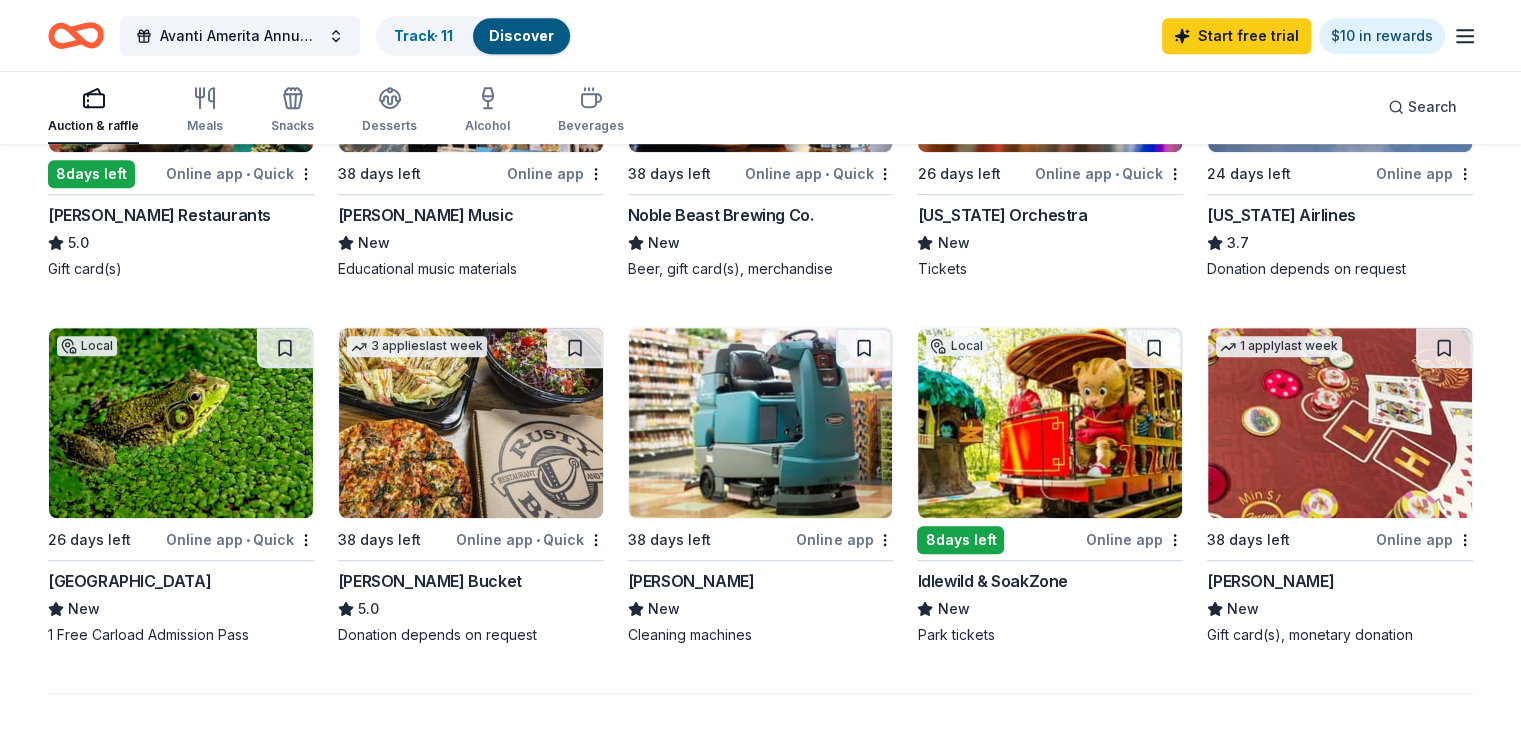 click at bounding box center (1050, 423) 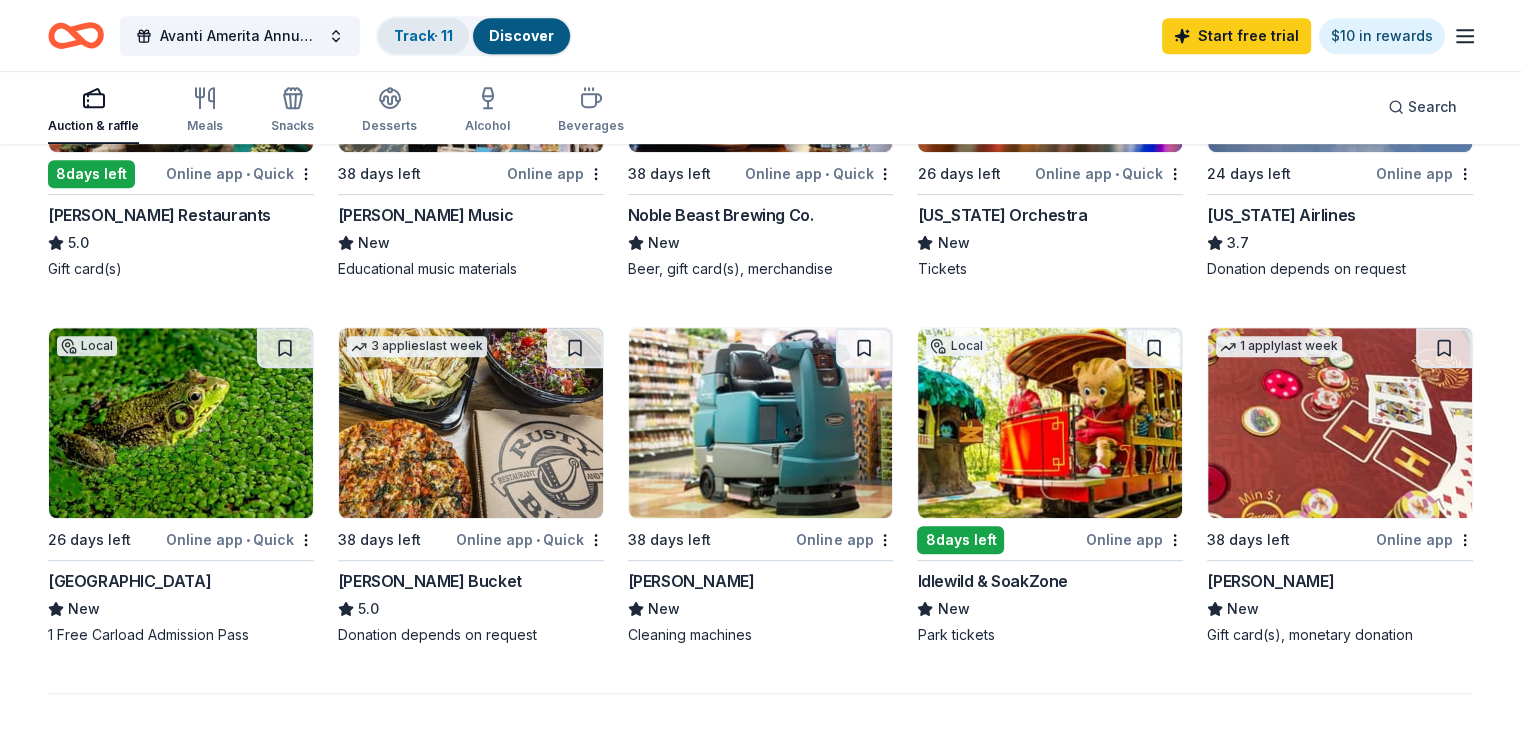 click on "Track  · 11" at bounding box center (423, 35) 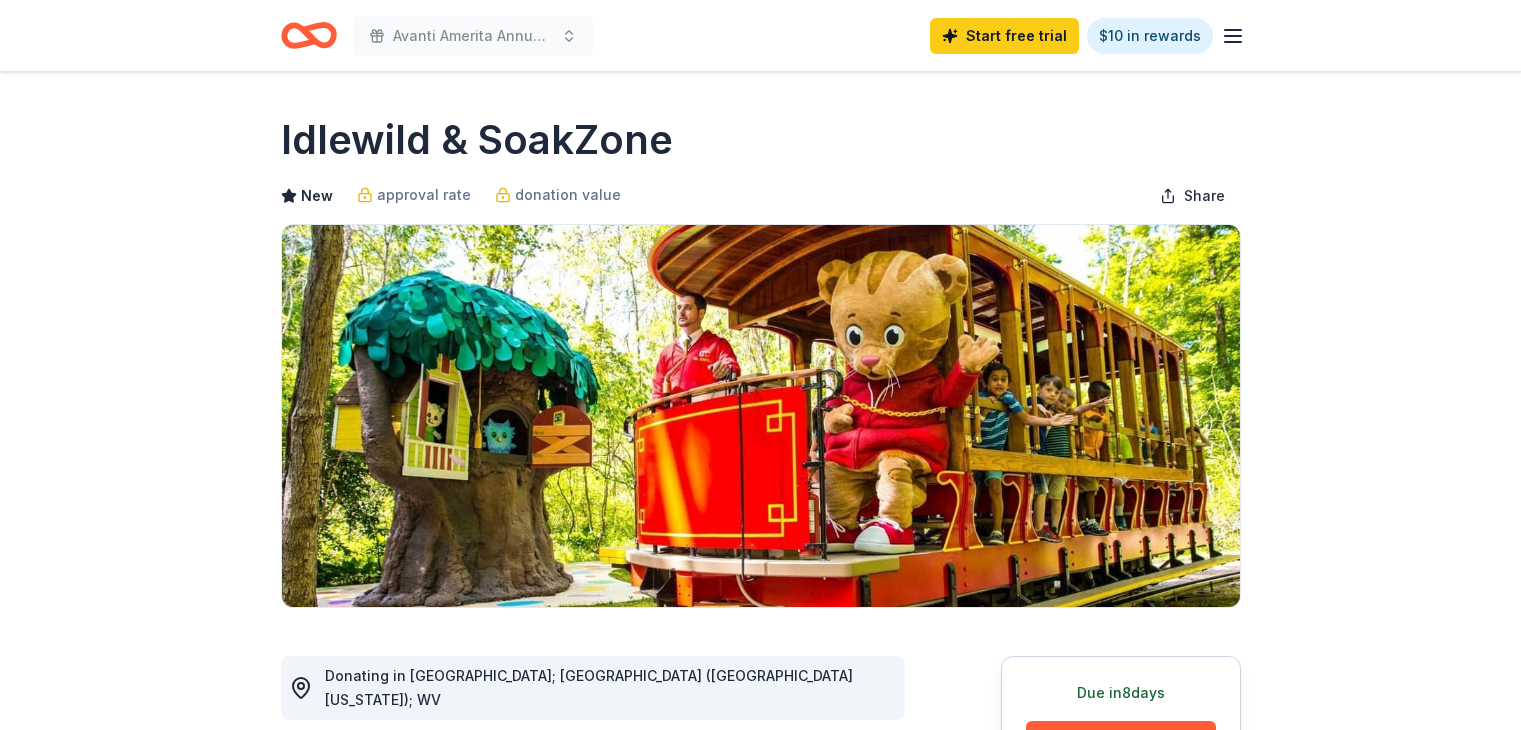 scroll, scrollTop: 0, scrollLeft: 0, axis: both 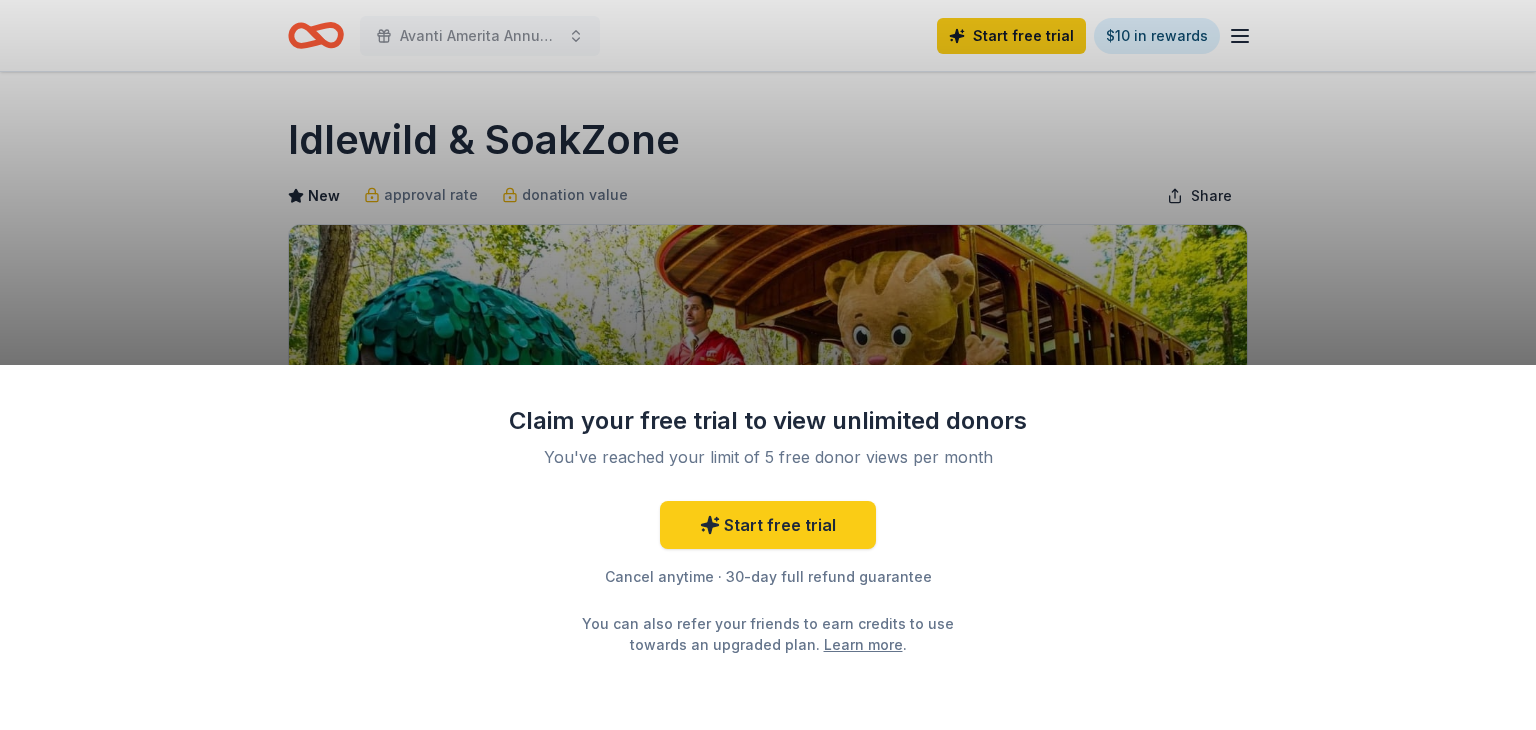 click on "Claim your free trial to view unlimited donors You've reached your limit of 5 free donor views per month Start free  trial Cancel anytime · 30-day full refund guarantee You can also refer your friends to earn credits to use towards an upgraded plan.   Learn more ." at bounding box center (768, 365) 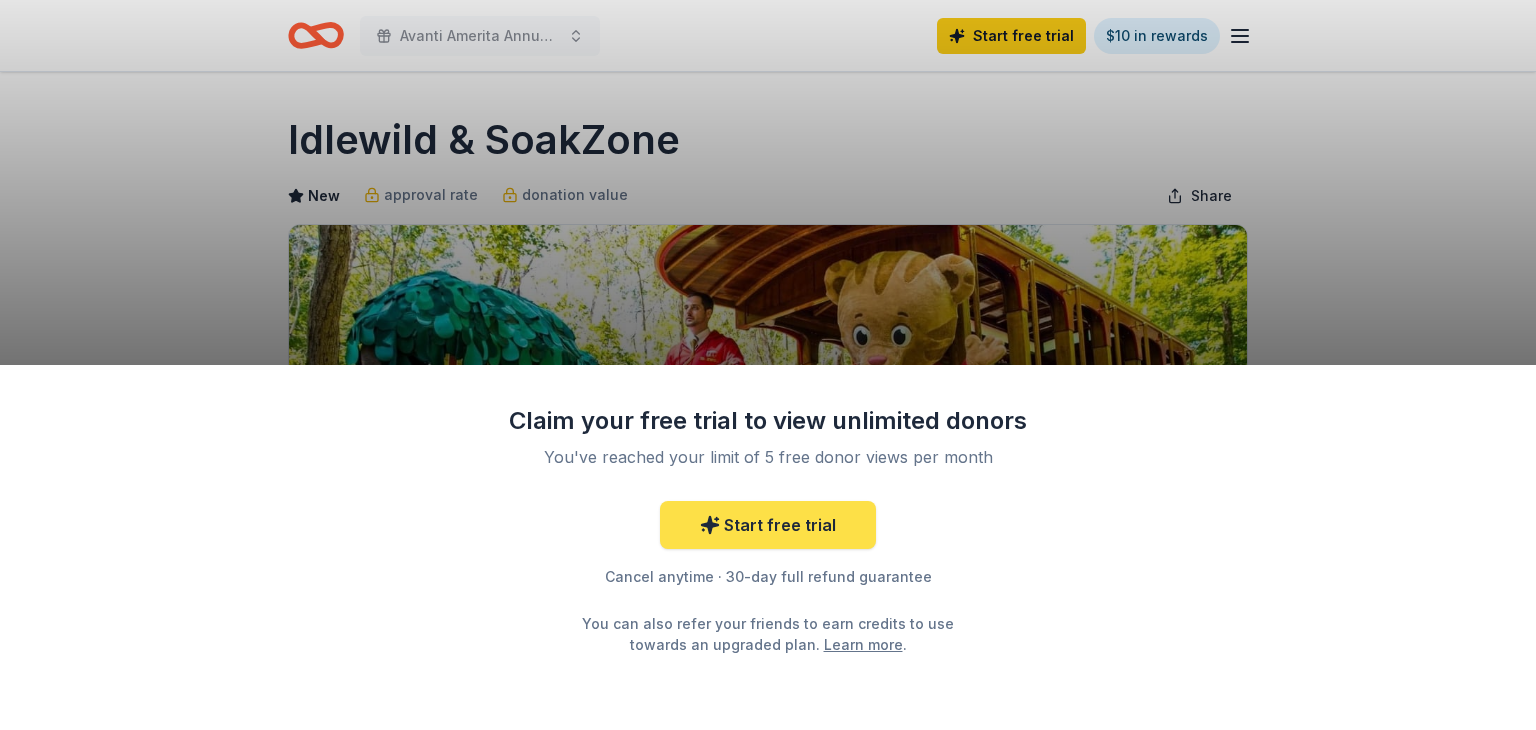 click on "Start free  trial" at bounding box center [768, 525] 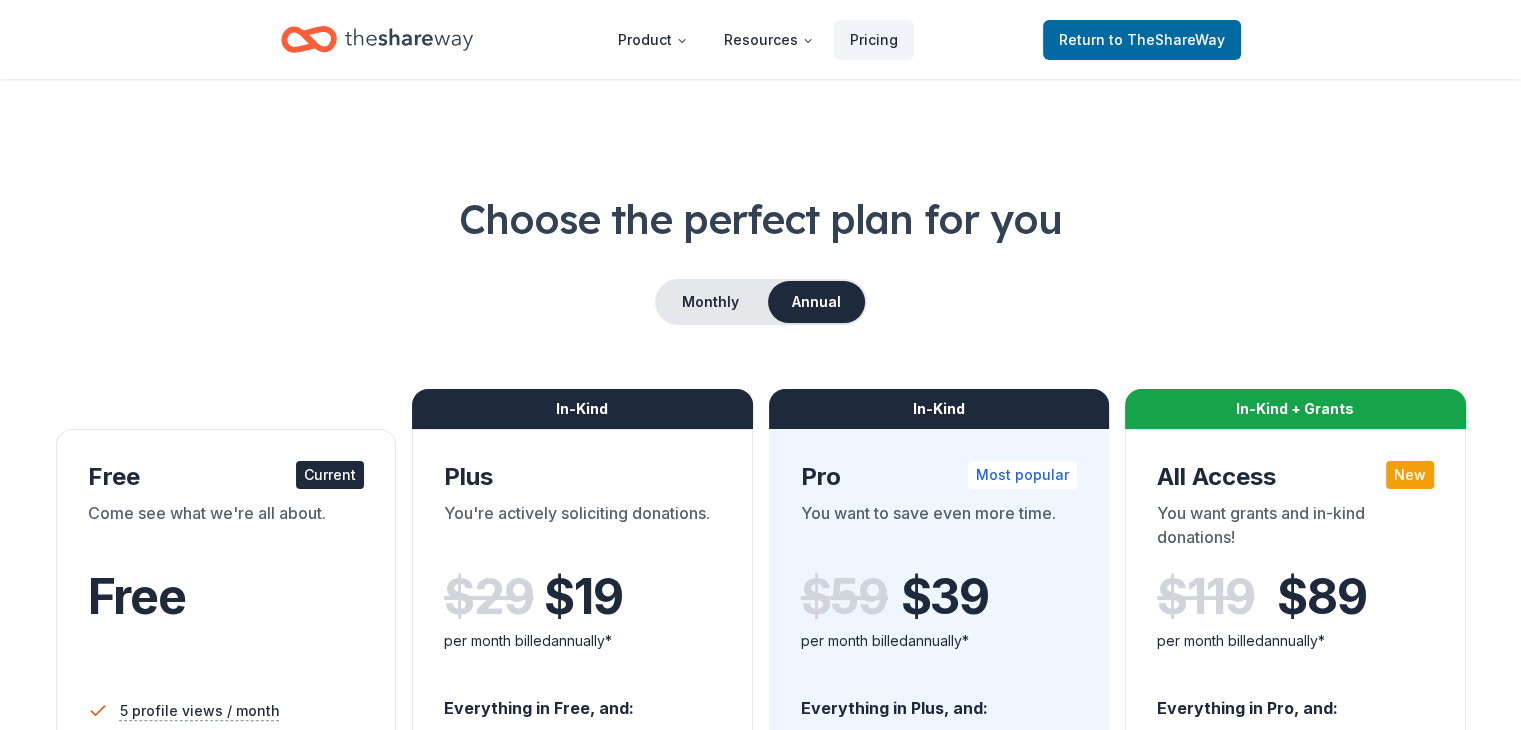click on "In-Kind Pro Most popular You want to save even more time. $ 59 $ 39 per month billed  annually* Everything in Plus, and: Approval & donation value insights Sort donors by approval rate Sort donors by donation value Sort donors by due date Export donors Unlimited  copy & paste shortcuts * Saving $240 per year Try for free" at bounding box center (939, 839) 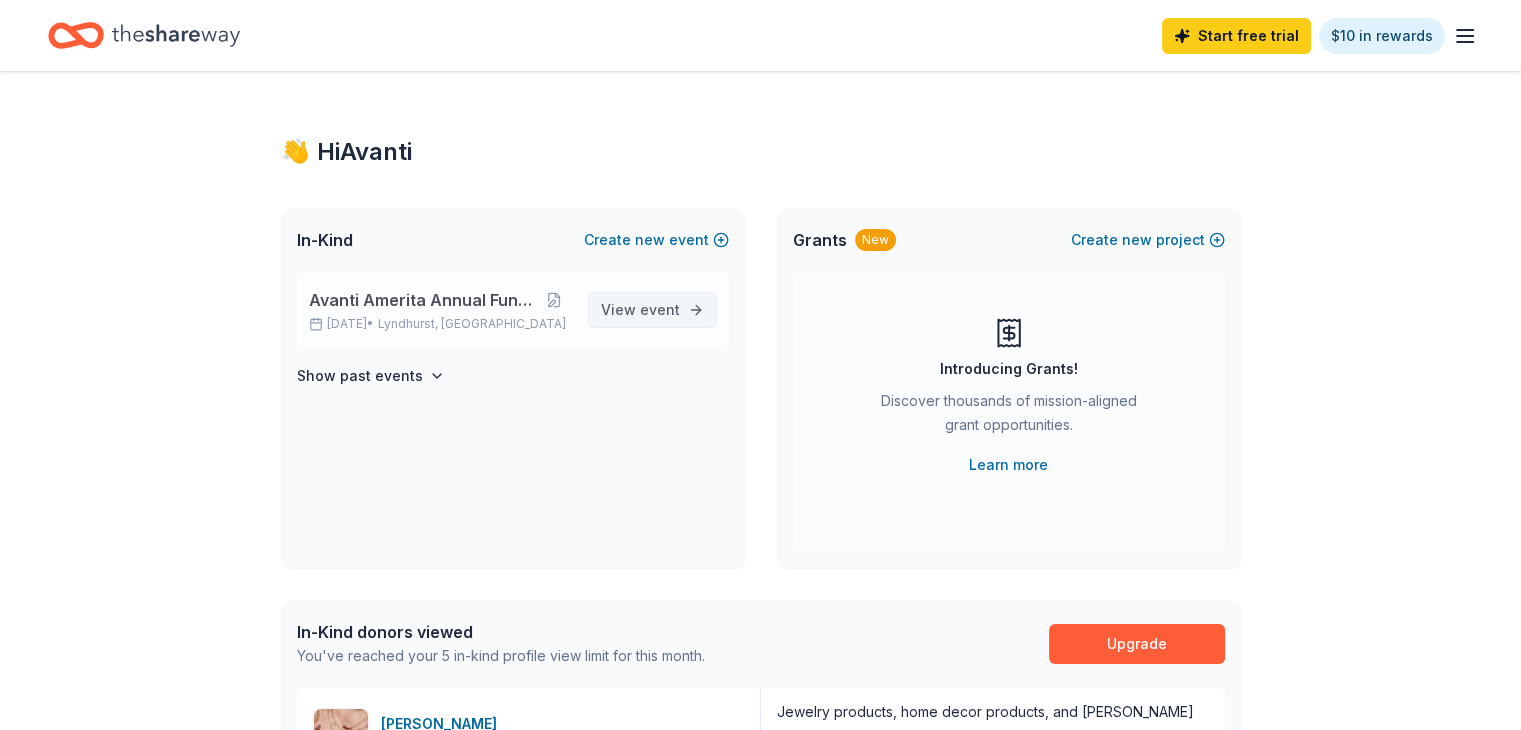 click on "View   event" at bounding box center (652, 310) 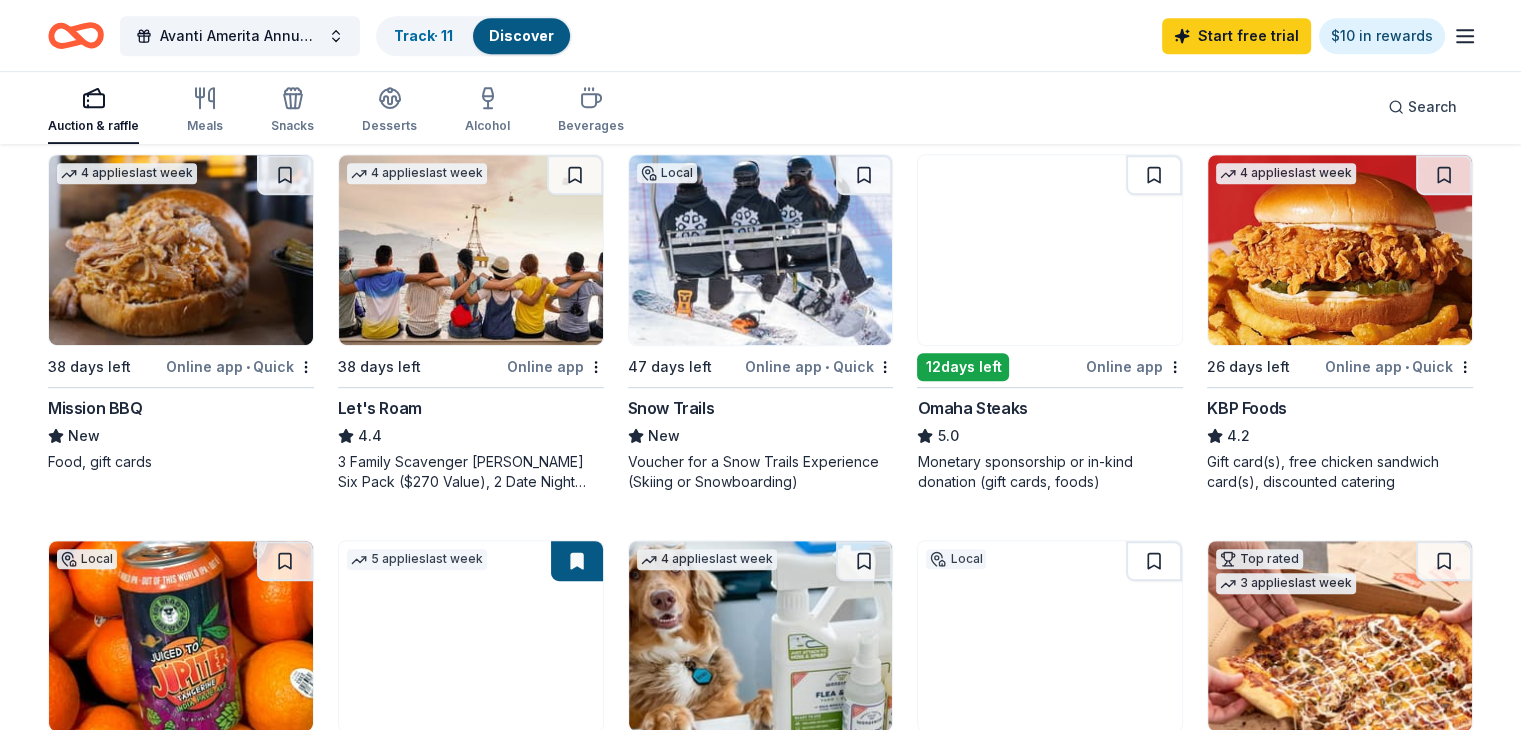 scroll, scrollTop: 0, scrollLeft: 0, axis: both 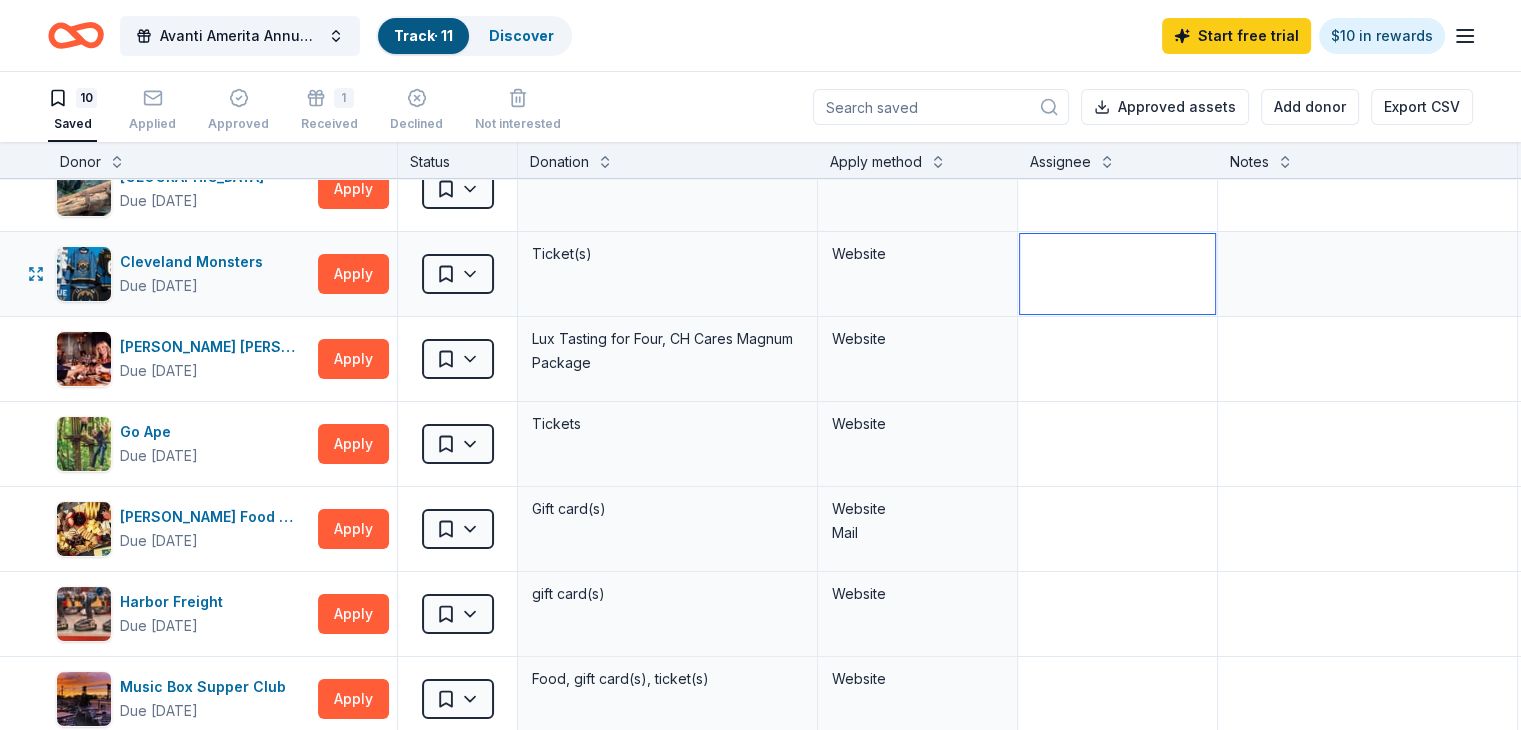 drag, startPoint x: 1510, startPoint y: 206, endPoint x: 1138, endPoint y: 282, distance: 379.68408 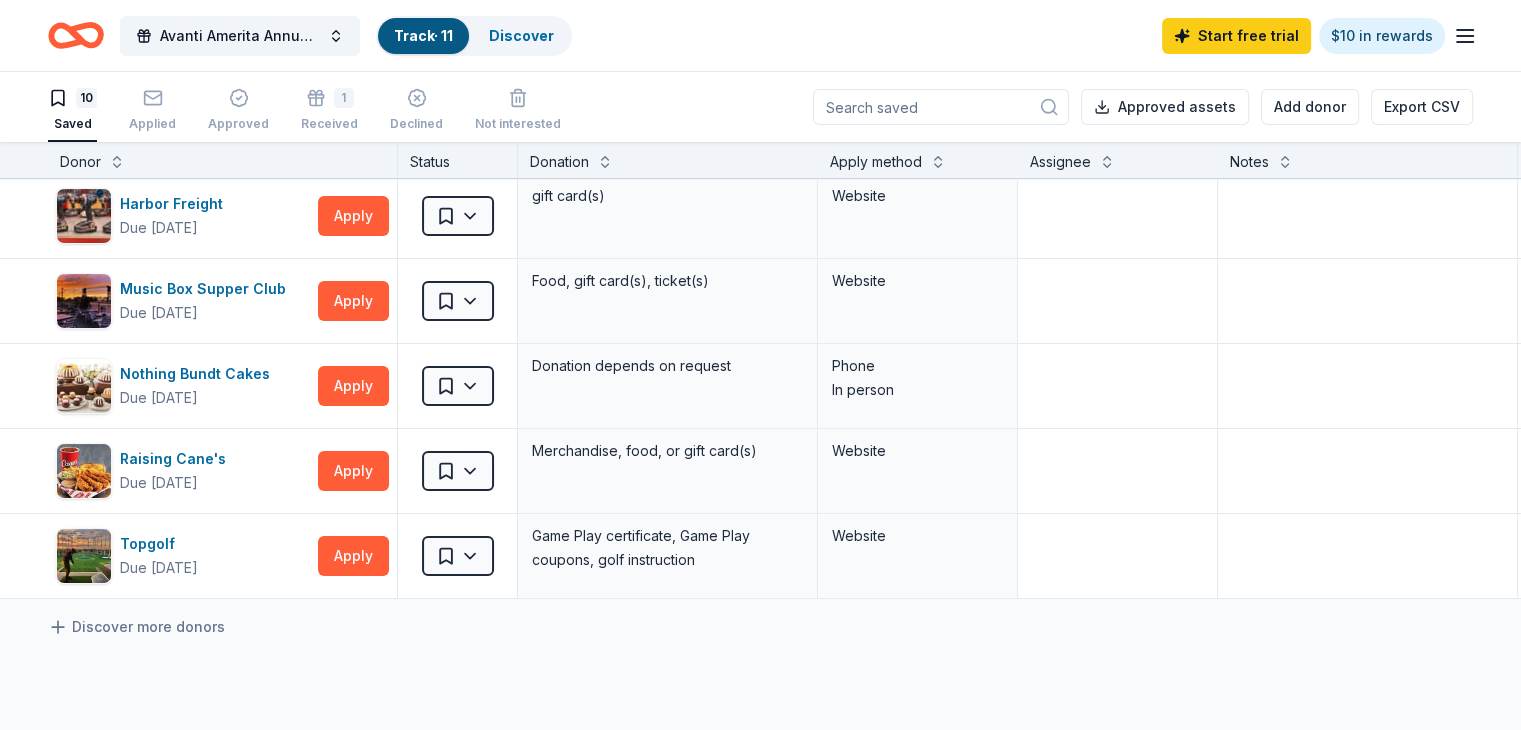 scroll, scrollTop: 436, scrollLeft: 0, axis: vertical 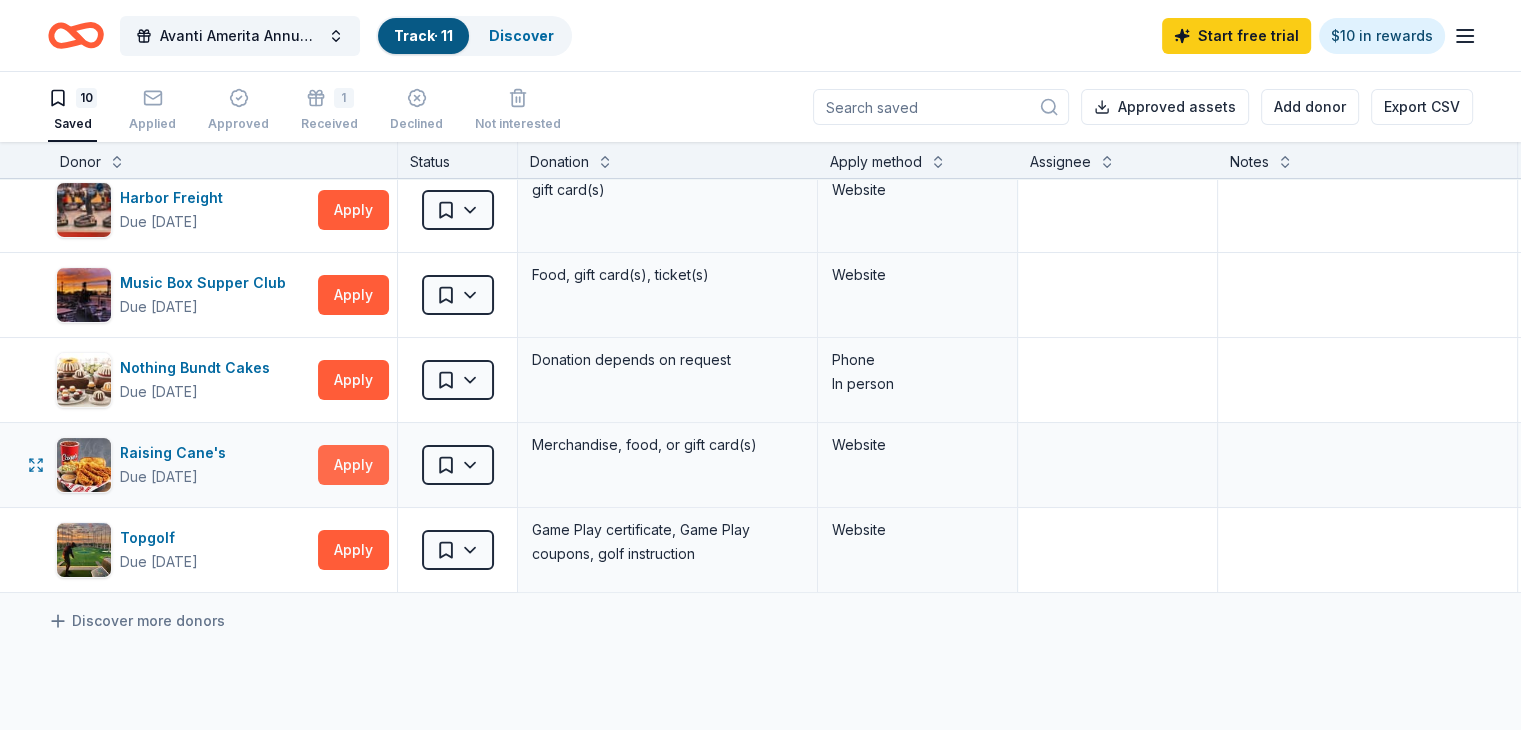 click on "Apply" at bounding box center [353, 465] 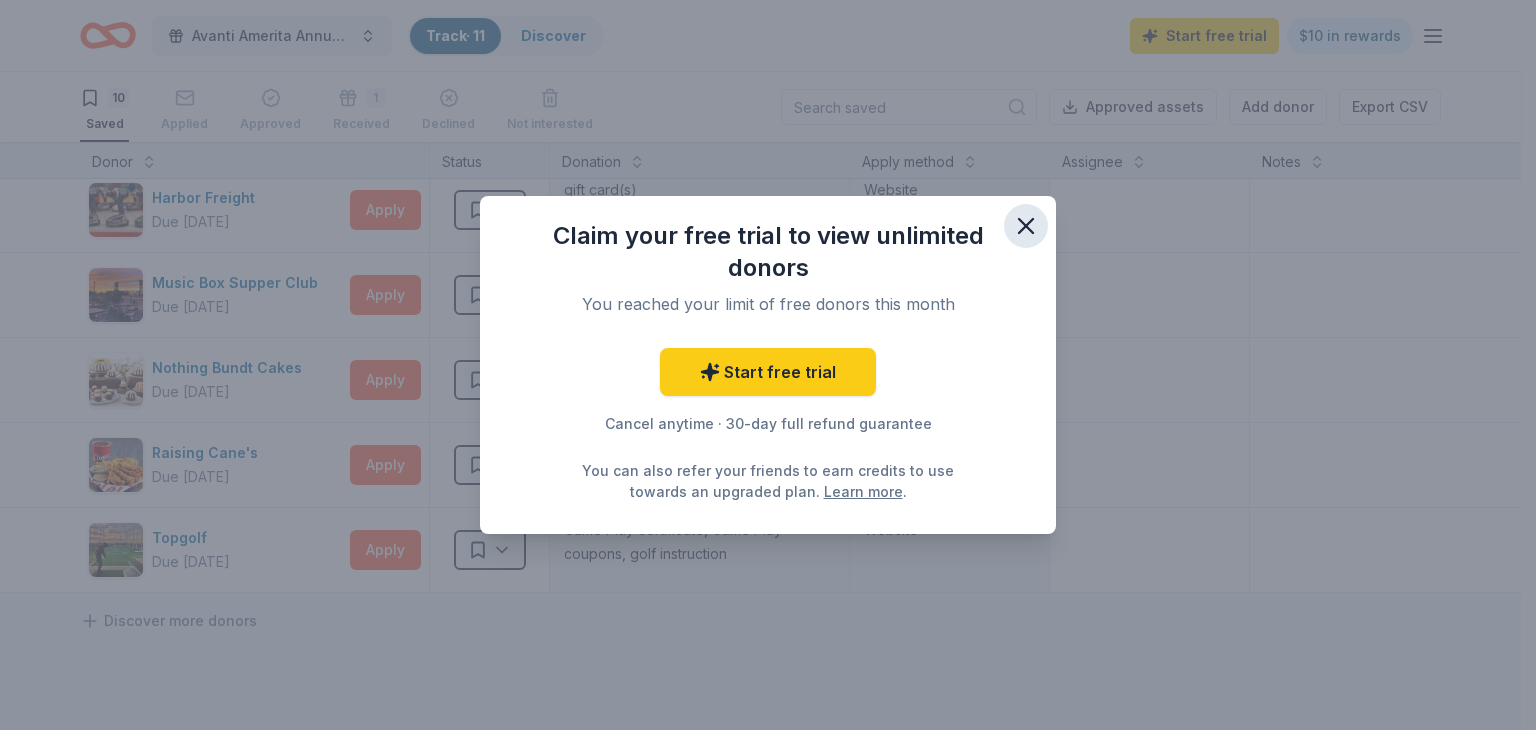 click 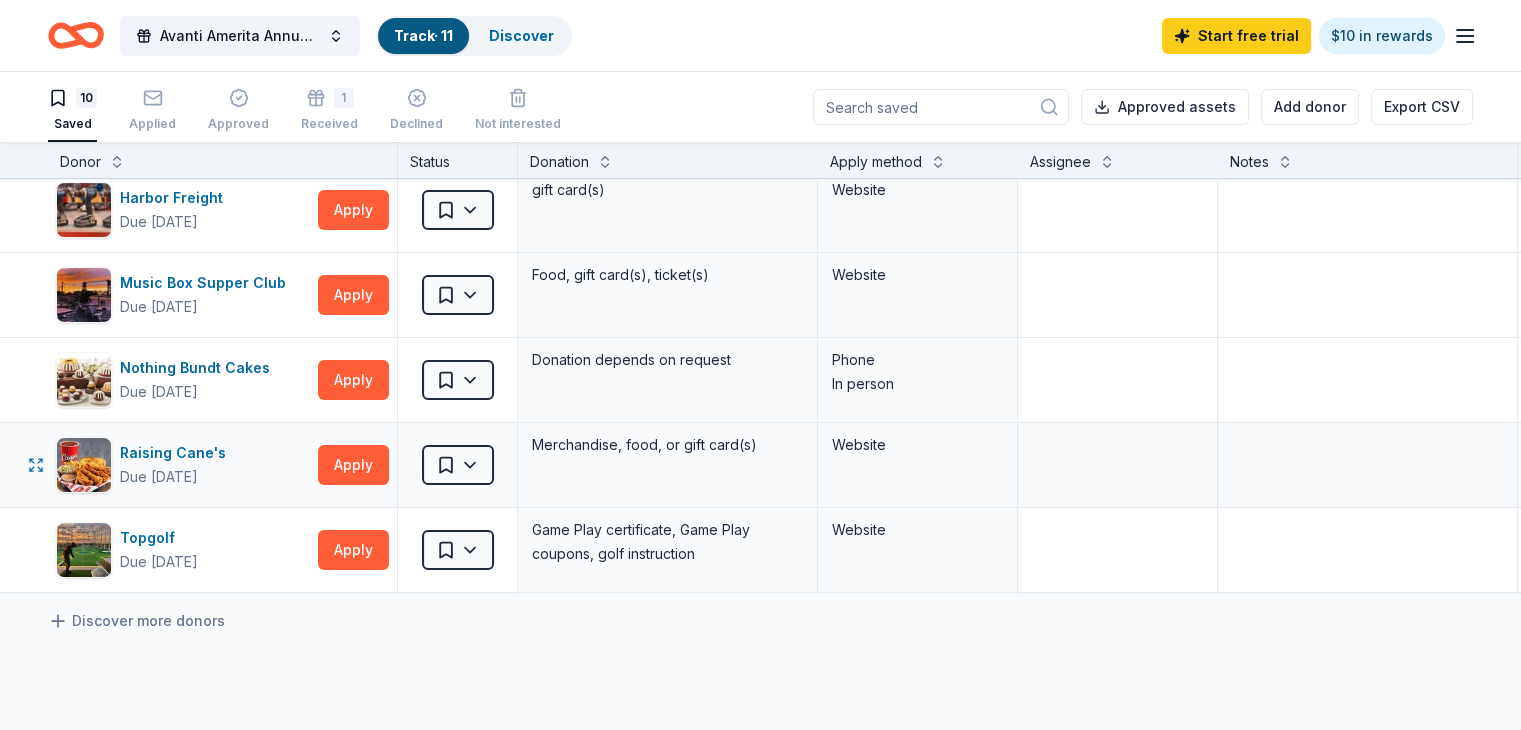 click on "Website" at bounding box center [917, 445] 